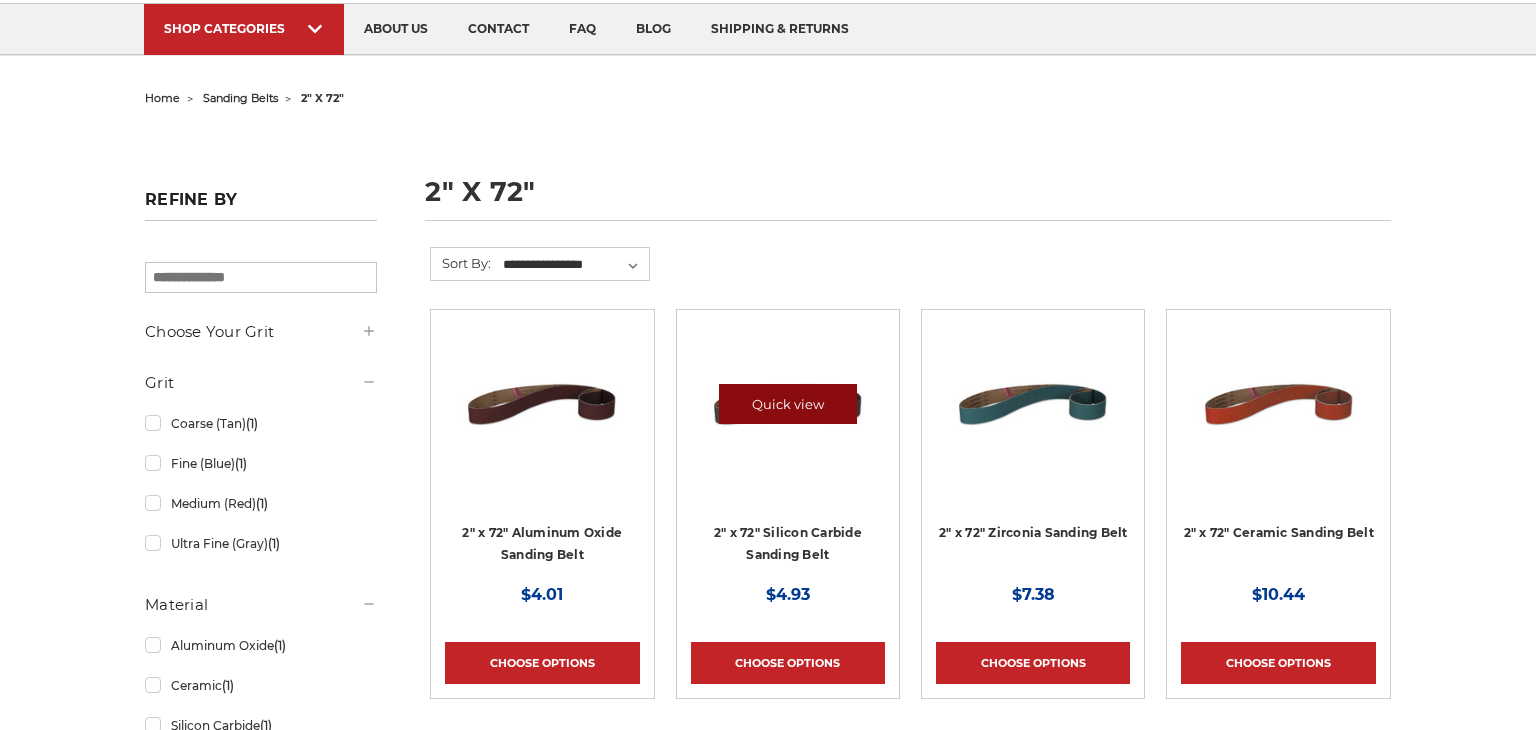 scroll, scrollTop: 135, scrollLeft: 0, axis: vertical 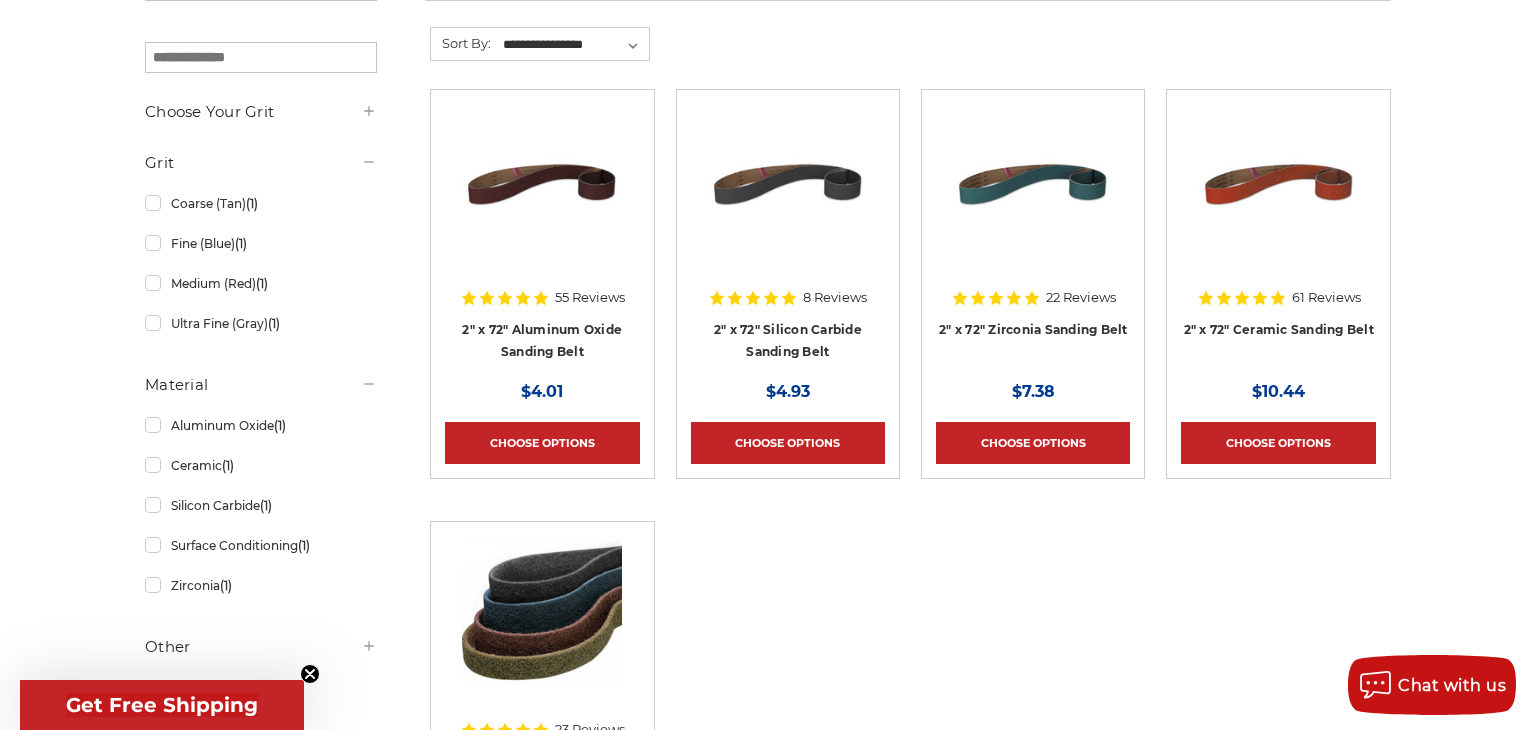 click on "22 Reviews" at bounding box center (1033, 298) 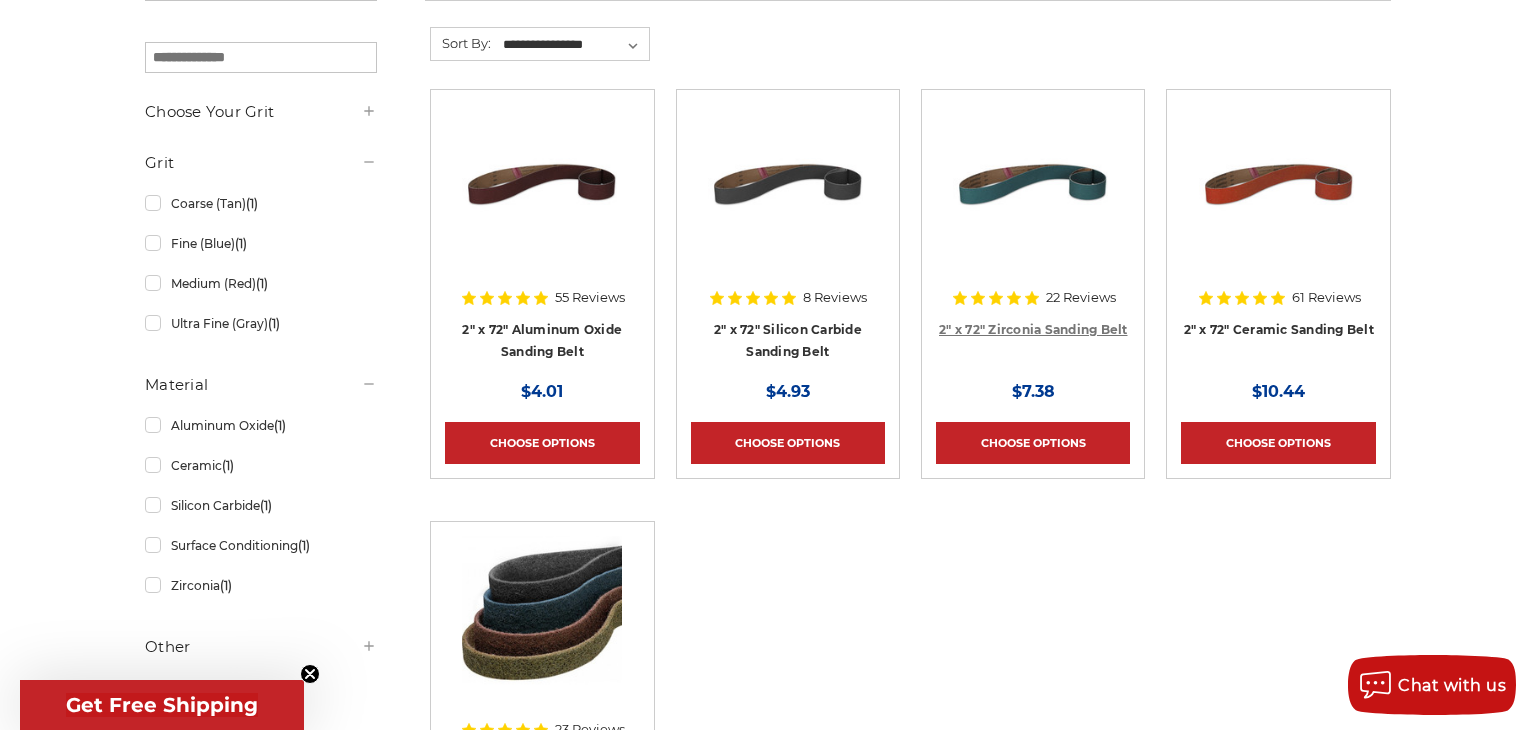 click on "2" x 72" Zirconia Sanding Belt" at bounding box center (1033, 329) 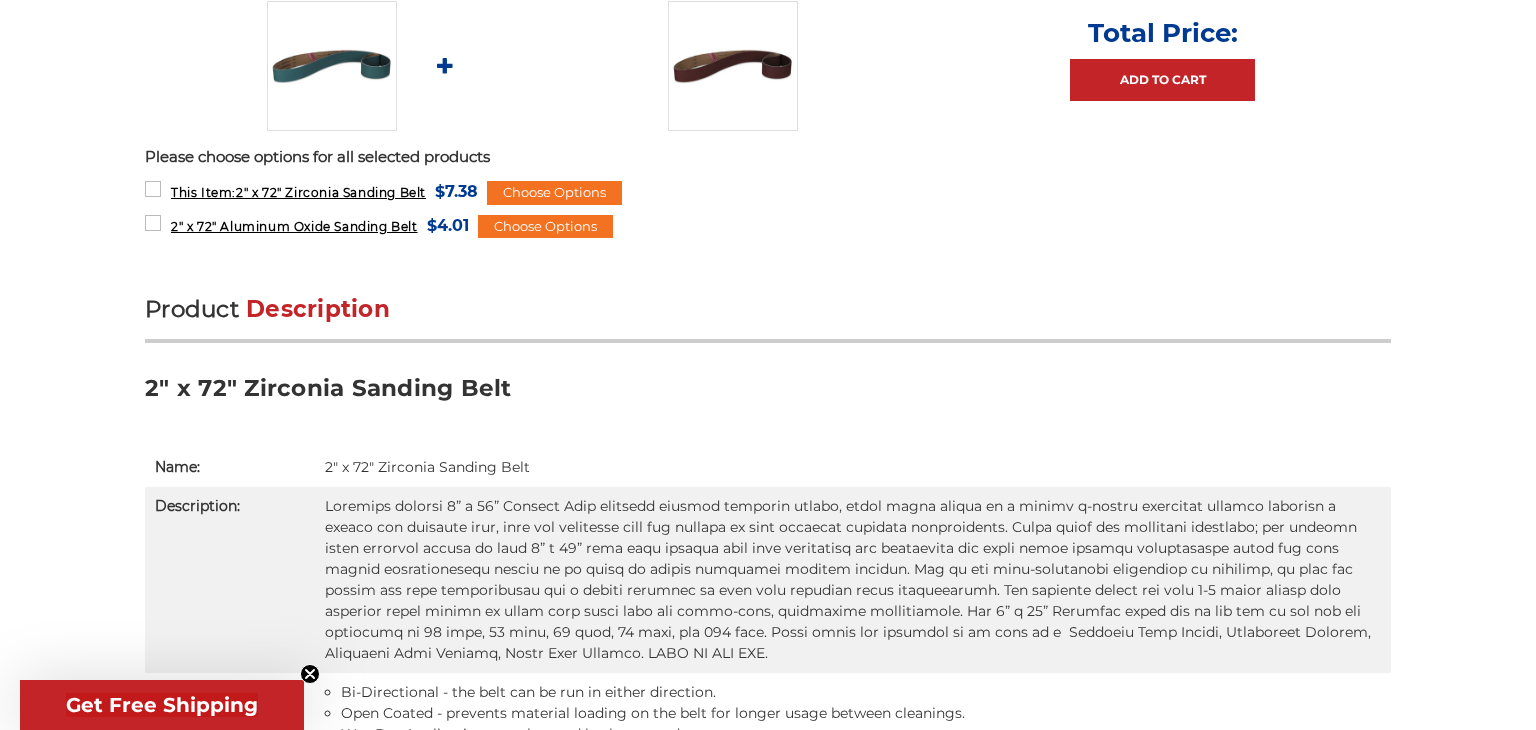 scroll, scrollTop: 0, scrollLeft: 0, axis: both 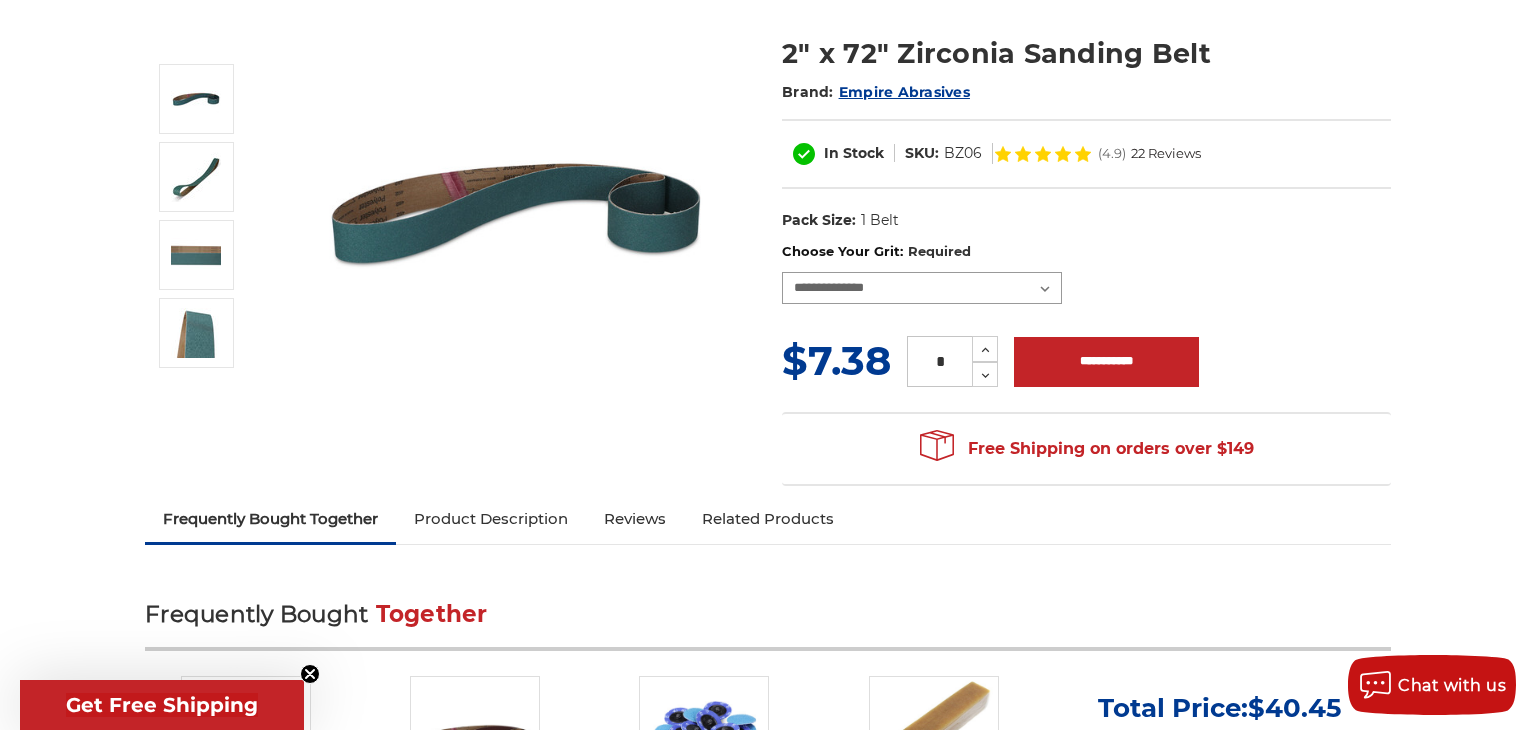 click on "**********" at bounding box center [922, 288] 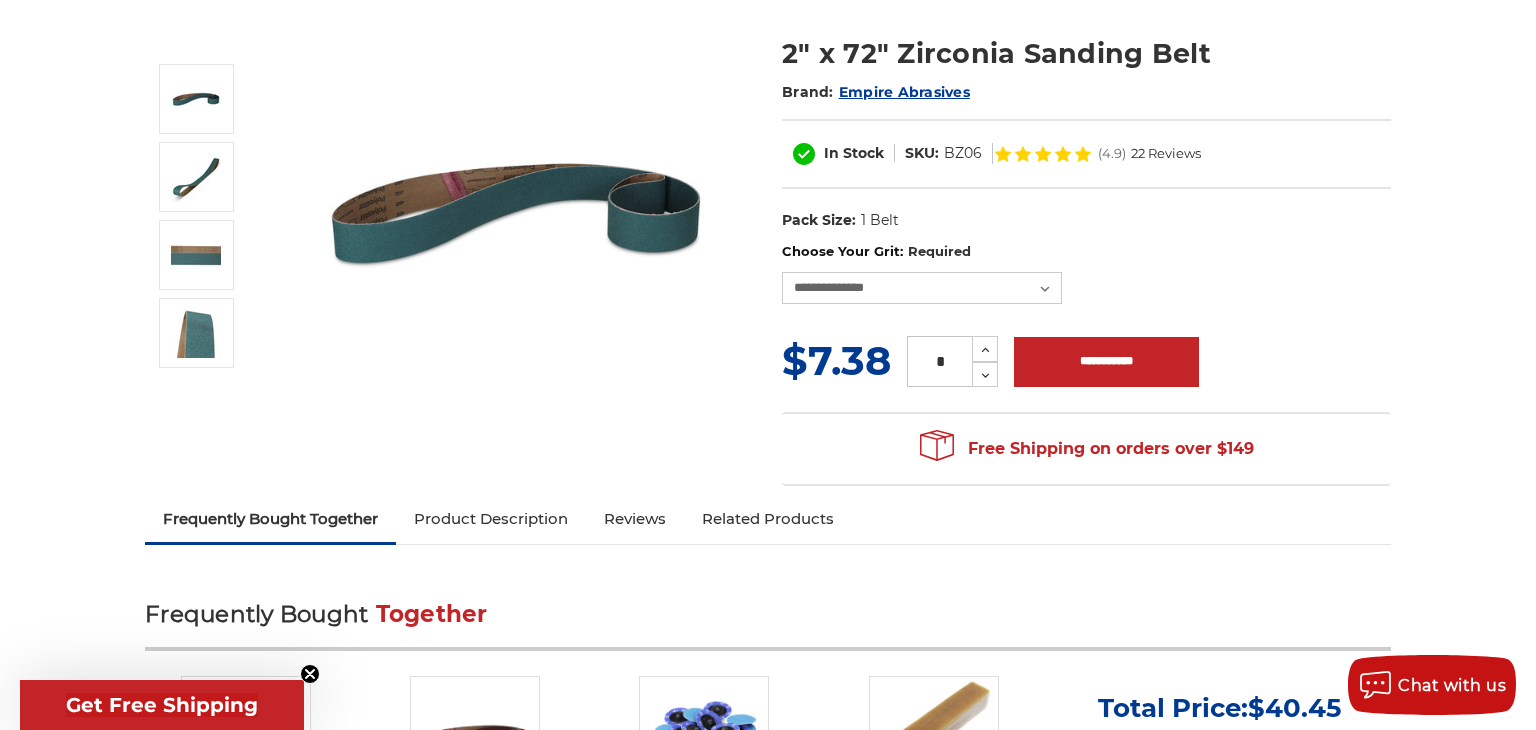 click at bounding box center (517, 213) 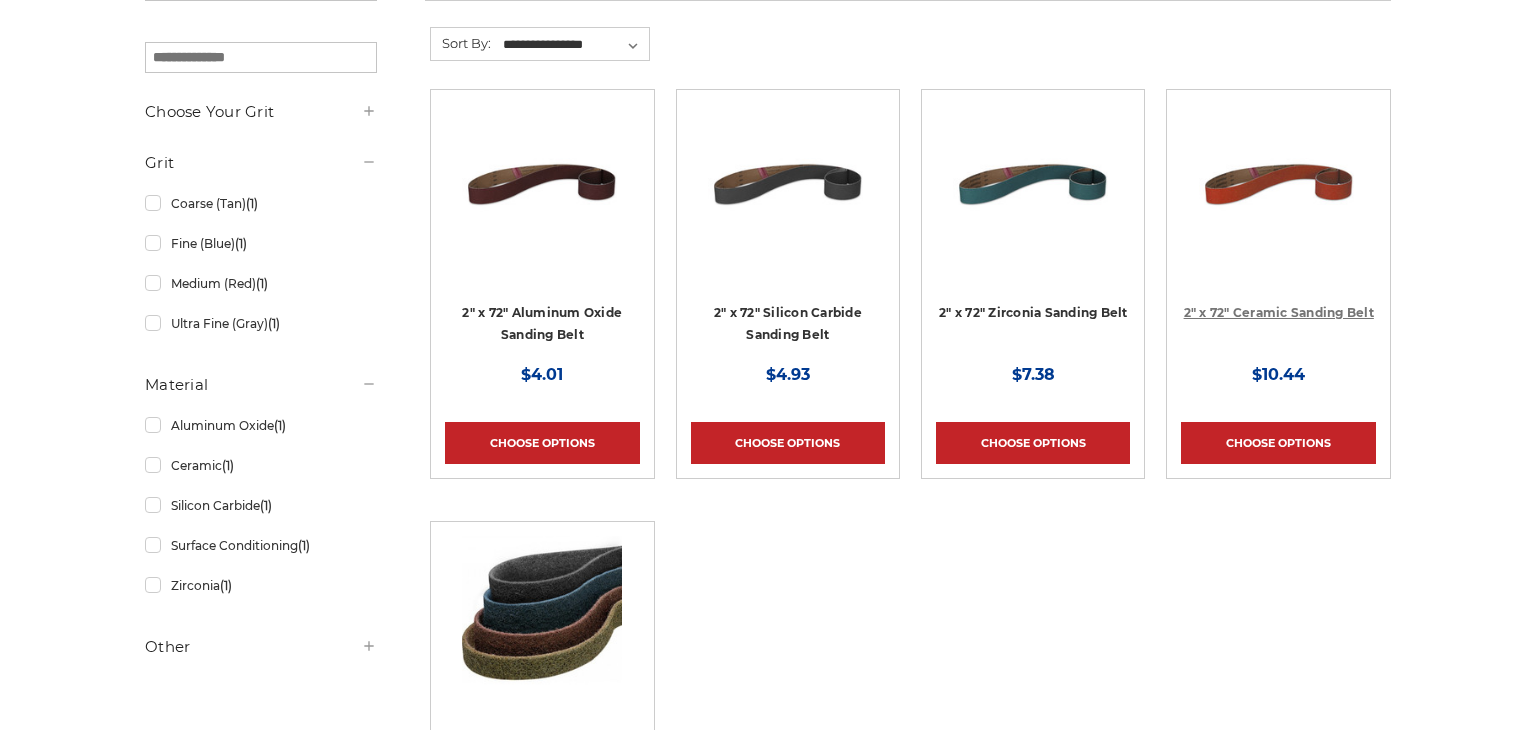 scroll, scrollTop: 355, scrollLeft: 0, axis: vertical 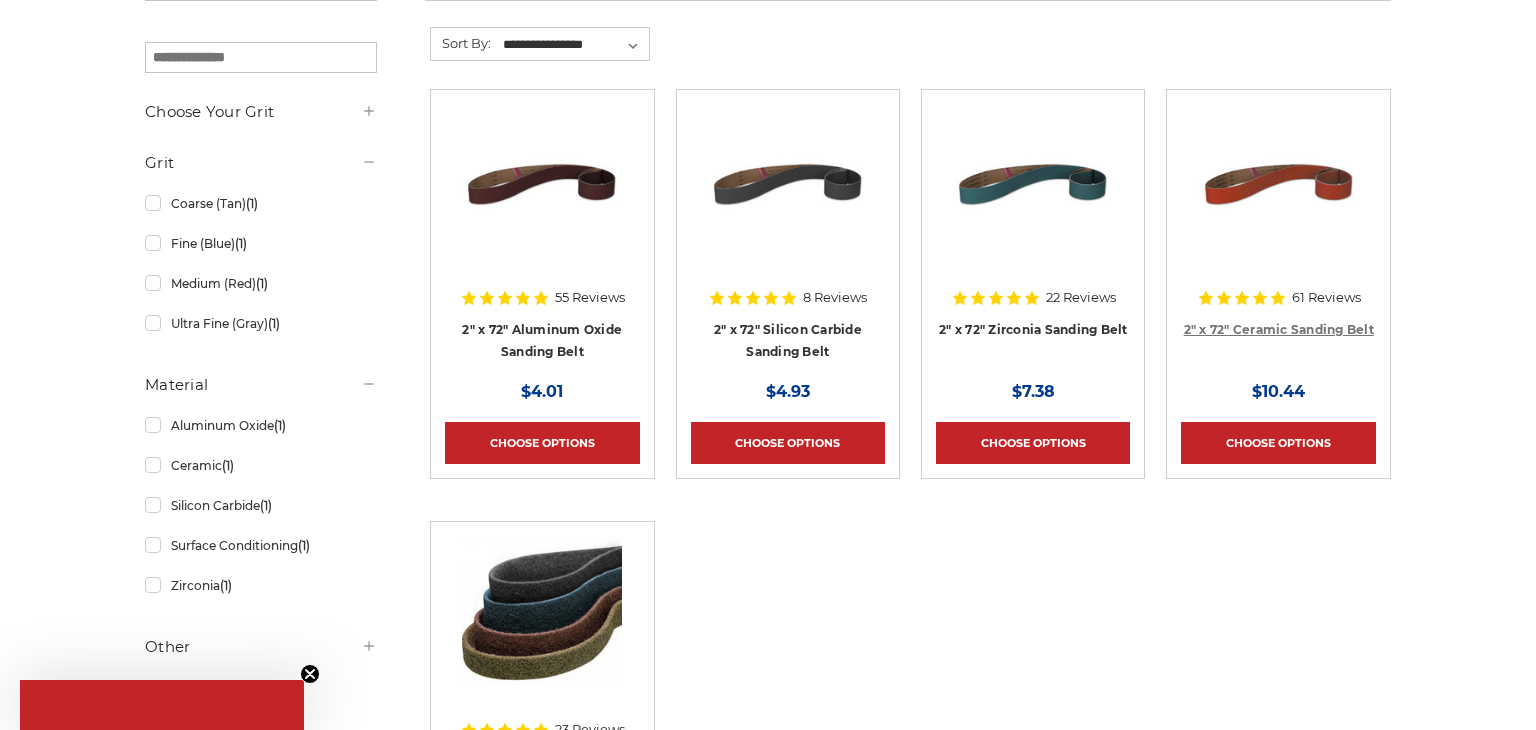 click on "61 Reviews
2" x 72" Ceramic Sanding Belt
MSRP:
Was:
Now:
$10.44" at bounding box center [1278, 337] 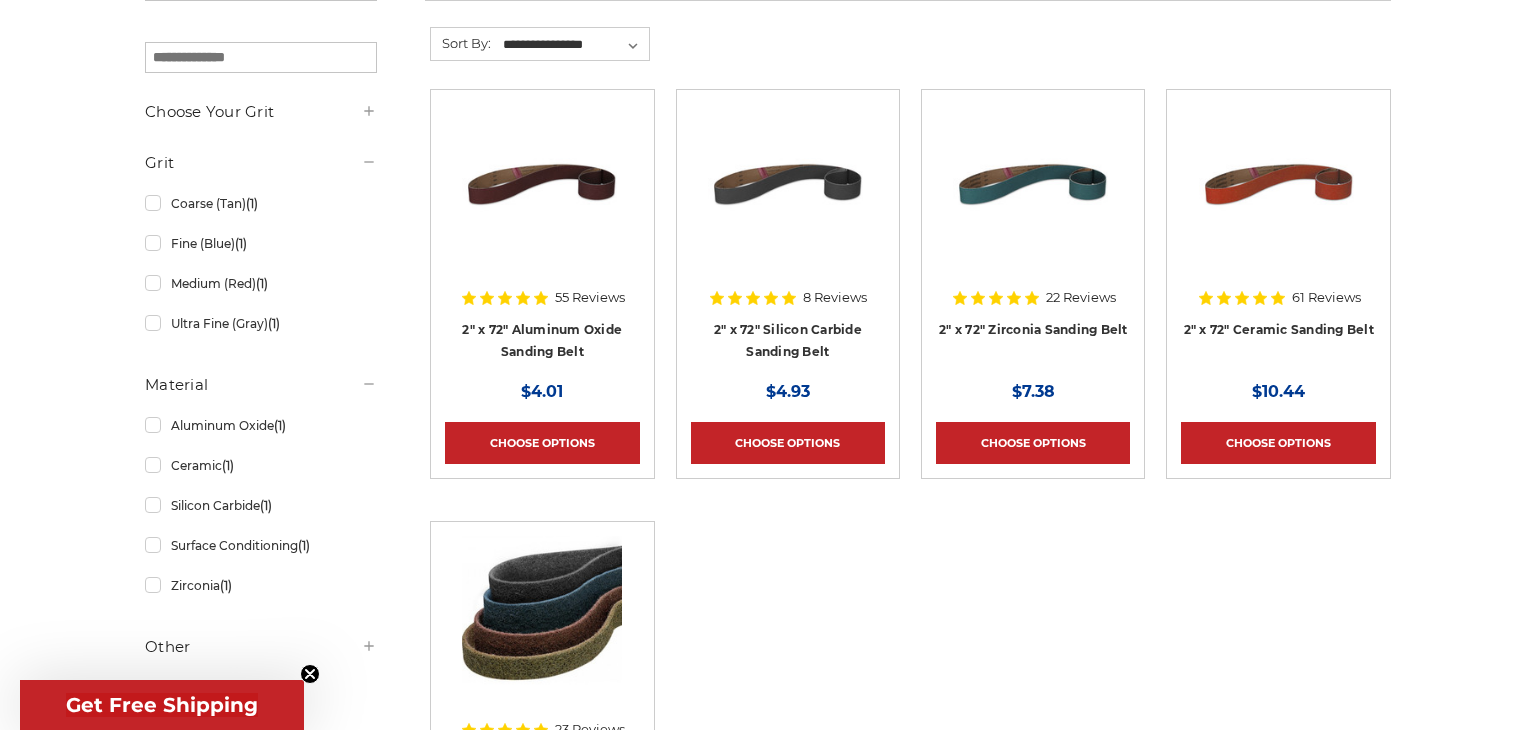 scroll, scrollTop: 0, scrollLeft: 0, axis: both 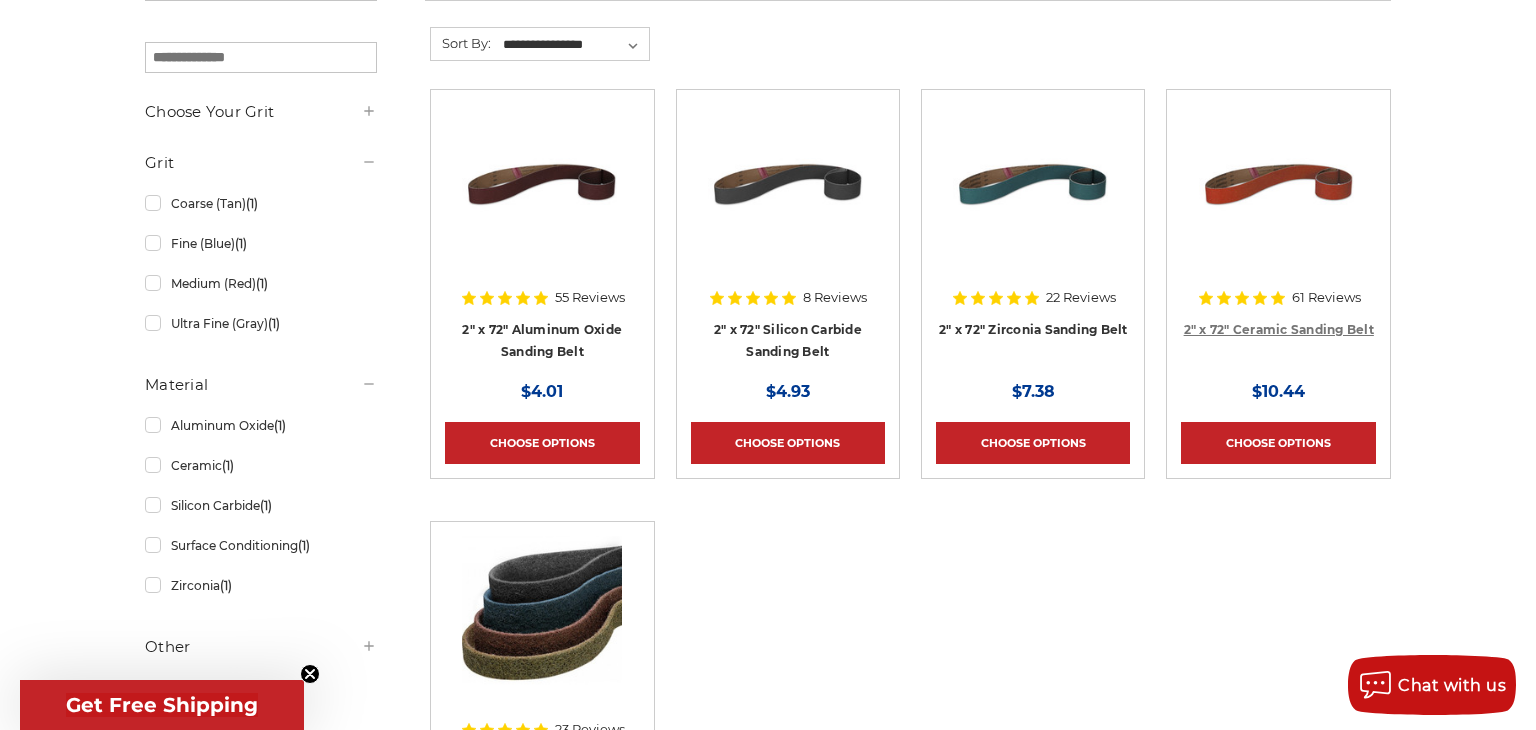 click on "2" x 72" Ceramic Sanding Belt" at bounding box center [1279, 329] 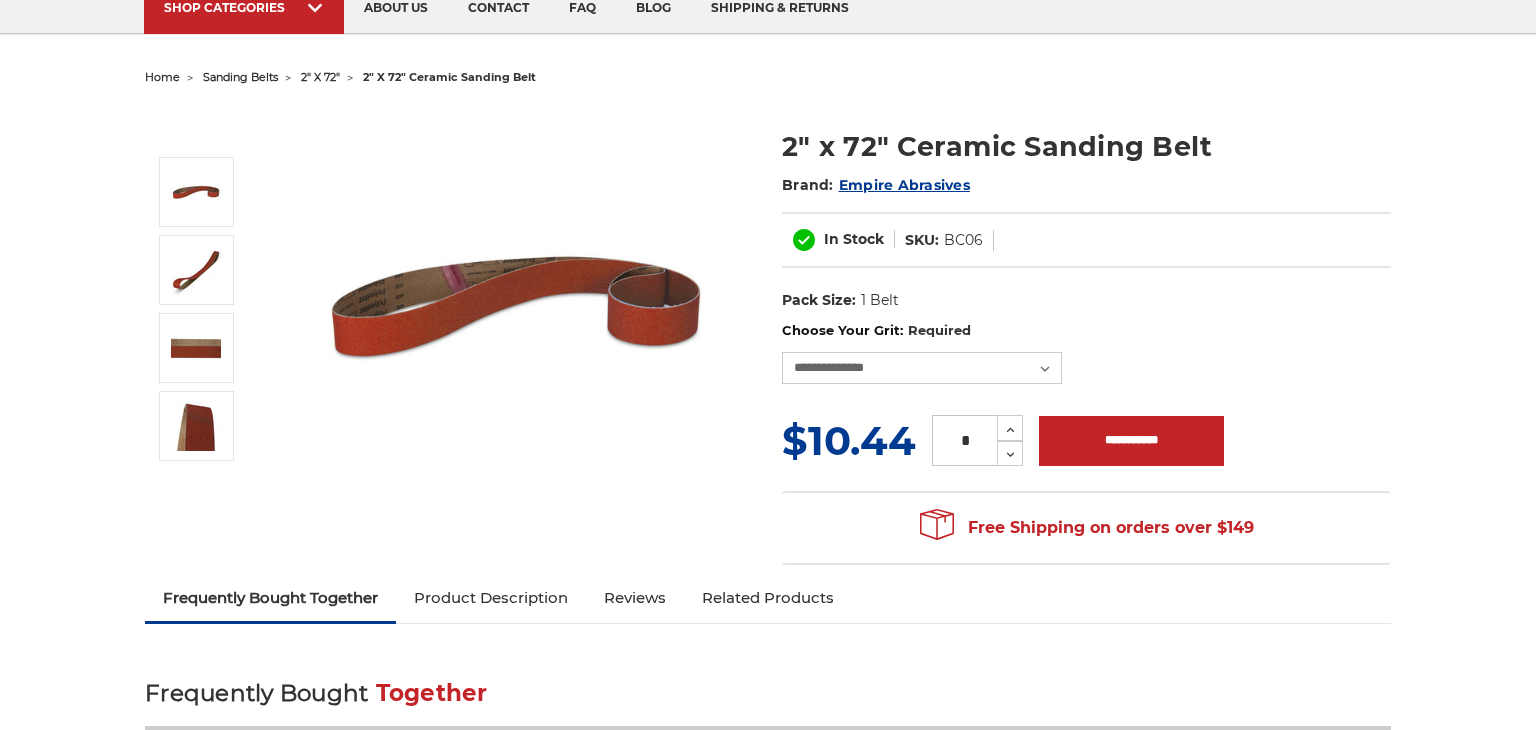 scroll, scrollTop: 170, scrollLeft: 0, axis: vertical 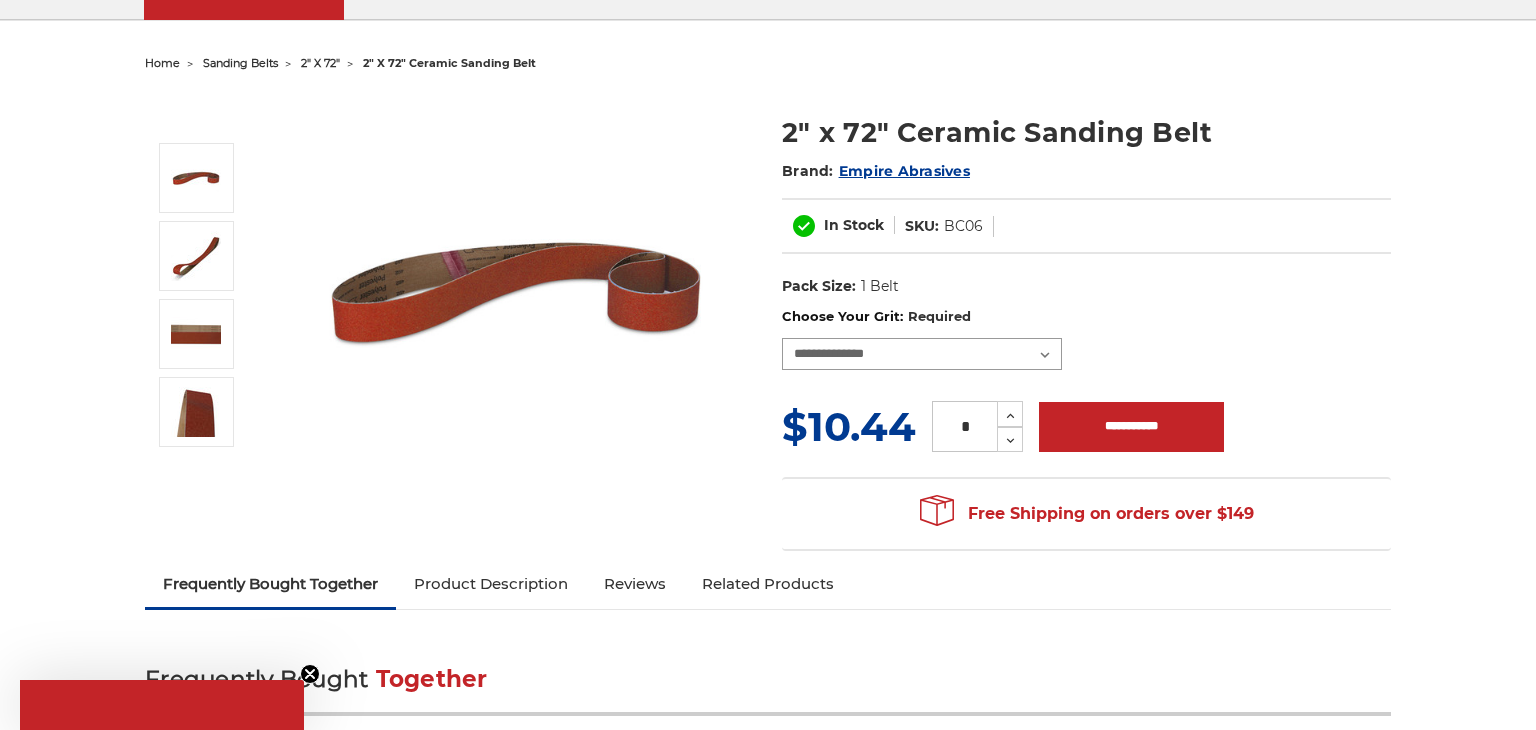 click on "**********" at bounding box center [922, 354] 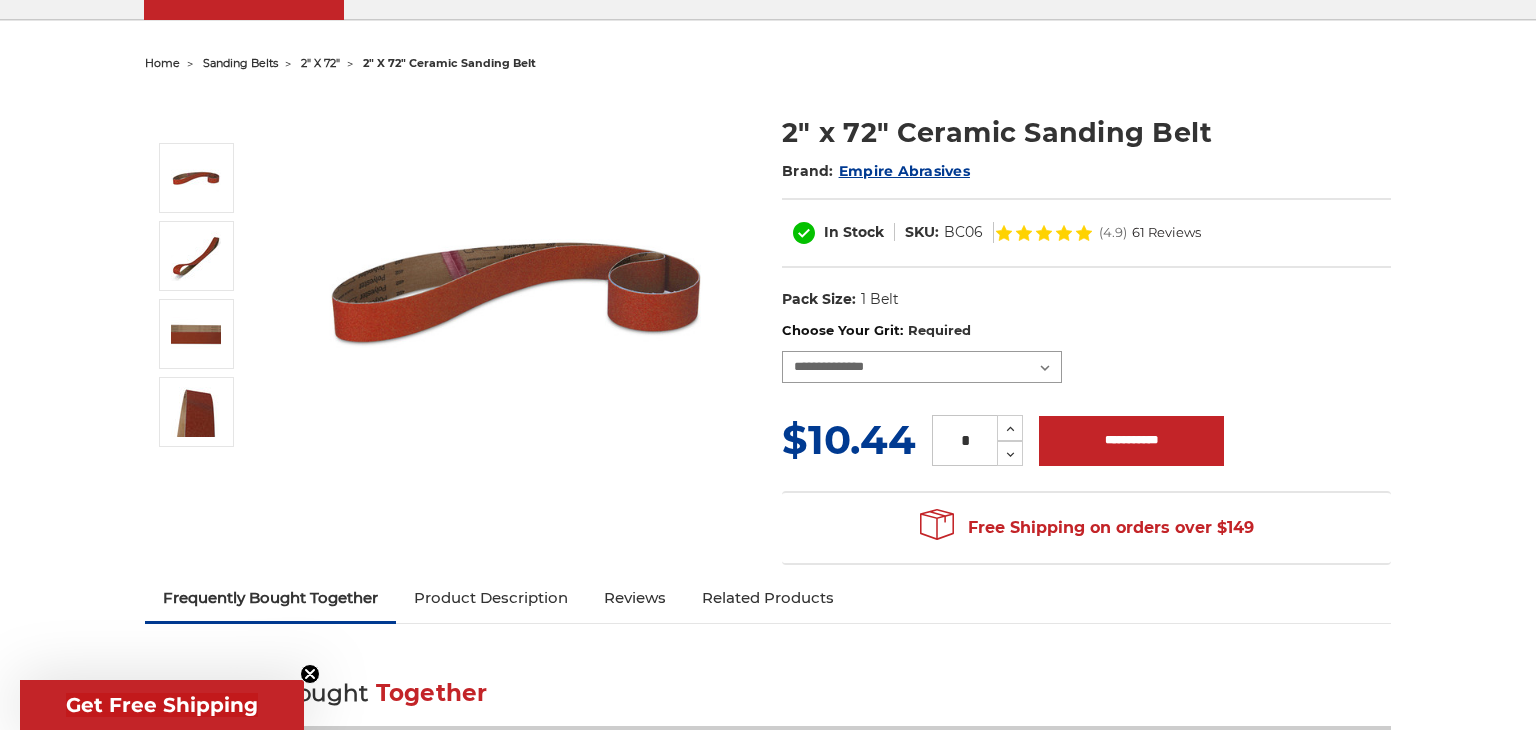 scroll, scrollTop: 0, scrollLeft: 0, axis: both 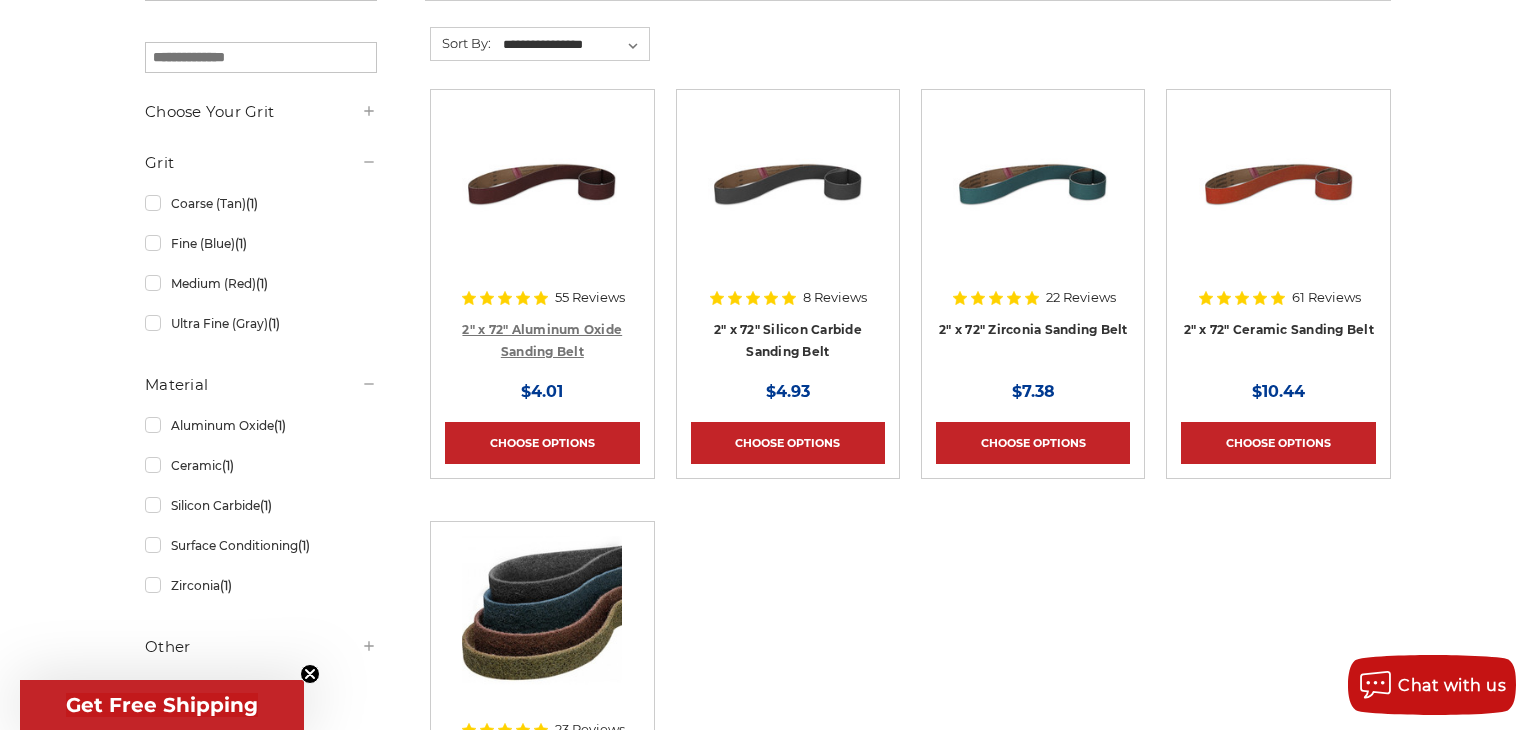 click on "2" x 72" Aluminum Oxide Sanding Belt" at bounding box center (542, 341) 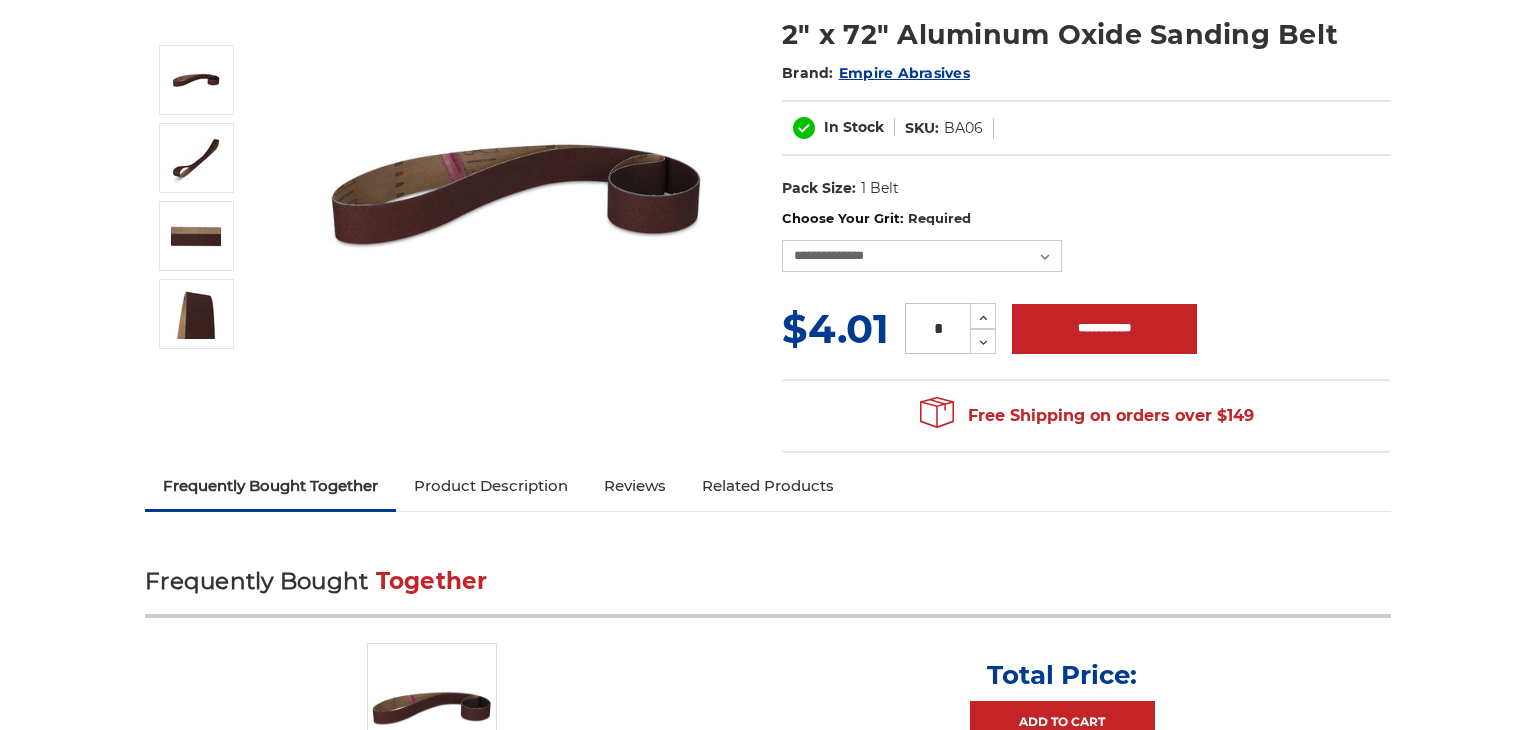 scroll, scrollTop: 268, scrollLeft: 0, axis: vertical 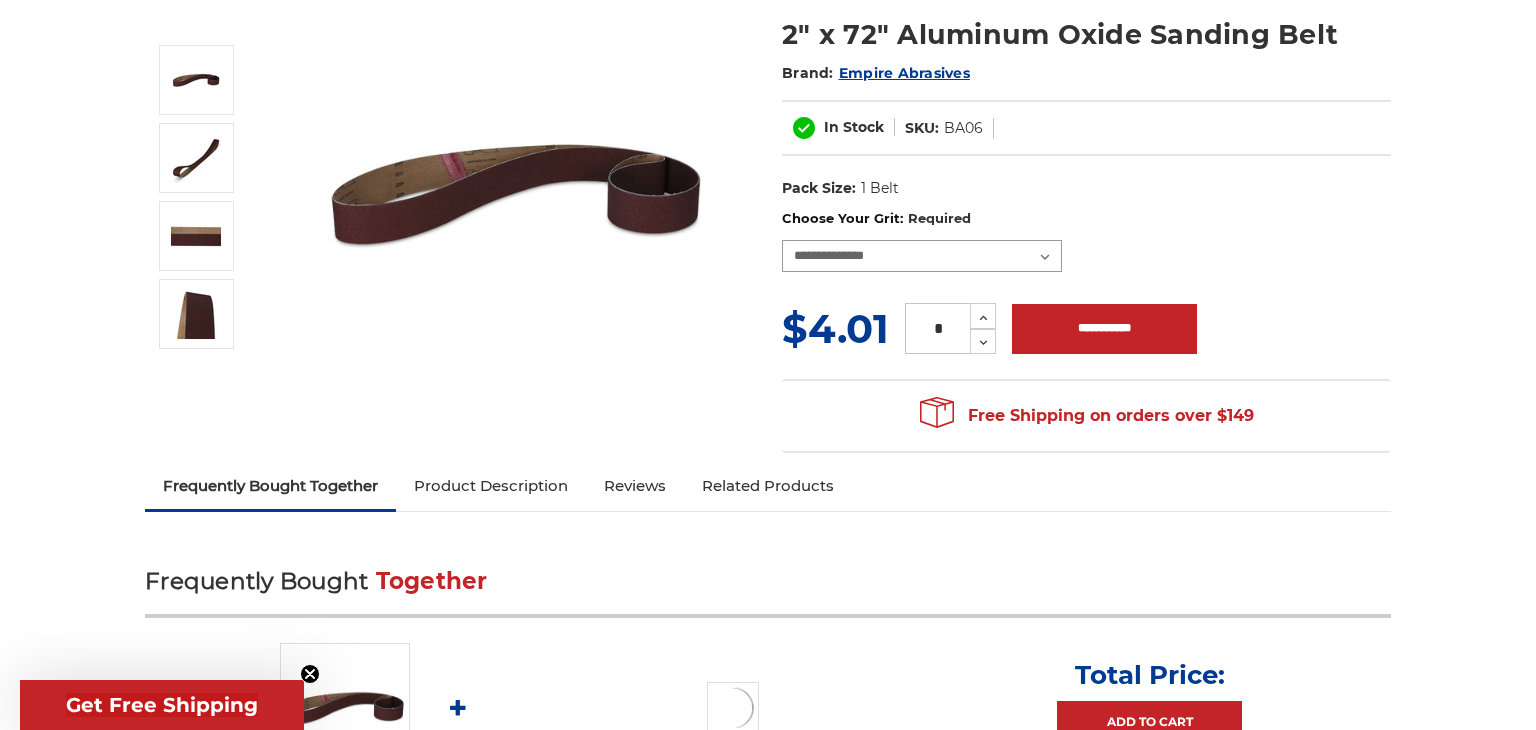 click on "**********" at bounding box center [922, 256] 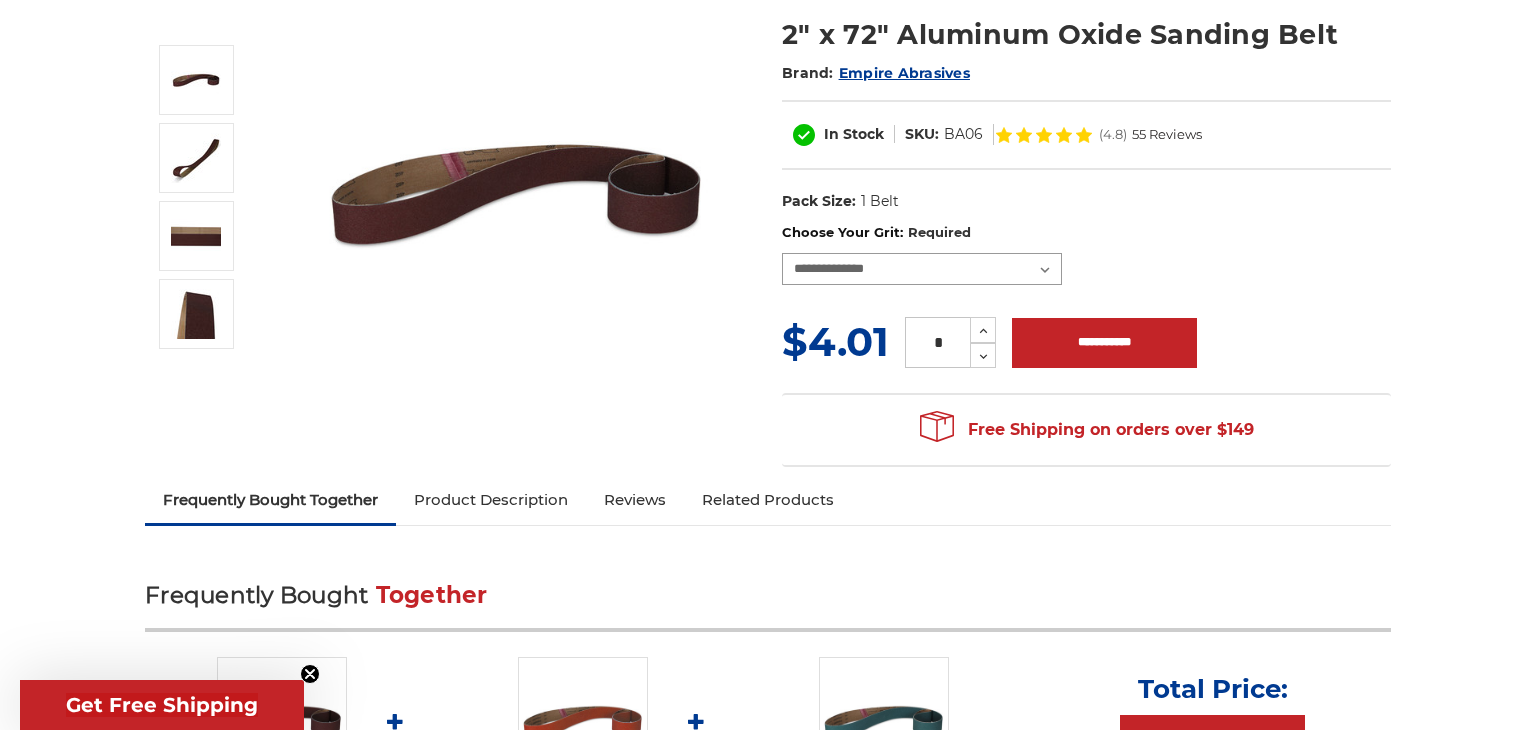 scroll, scrollTop: 0, scrollLeft: 0, axis: both 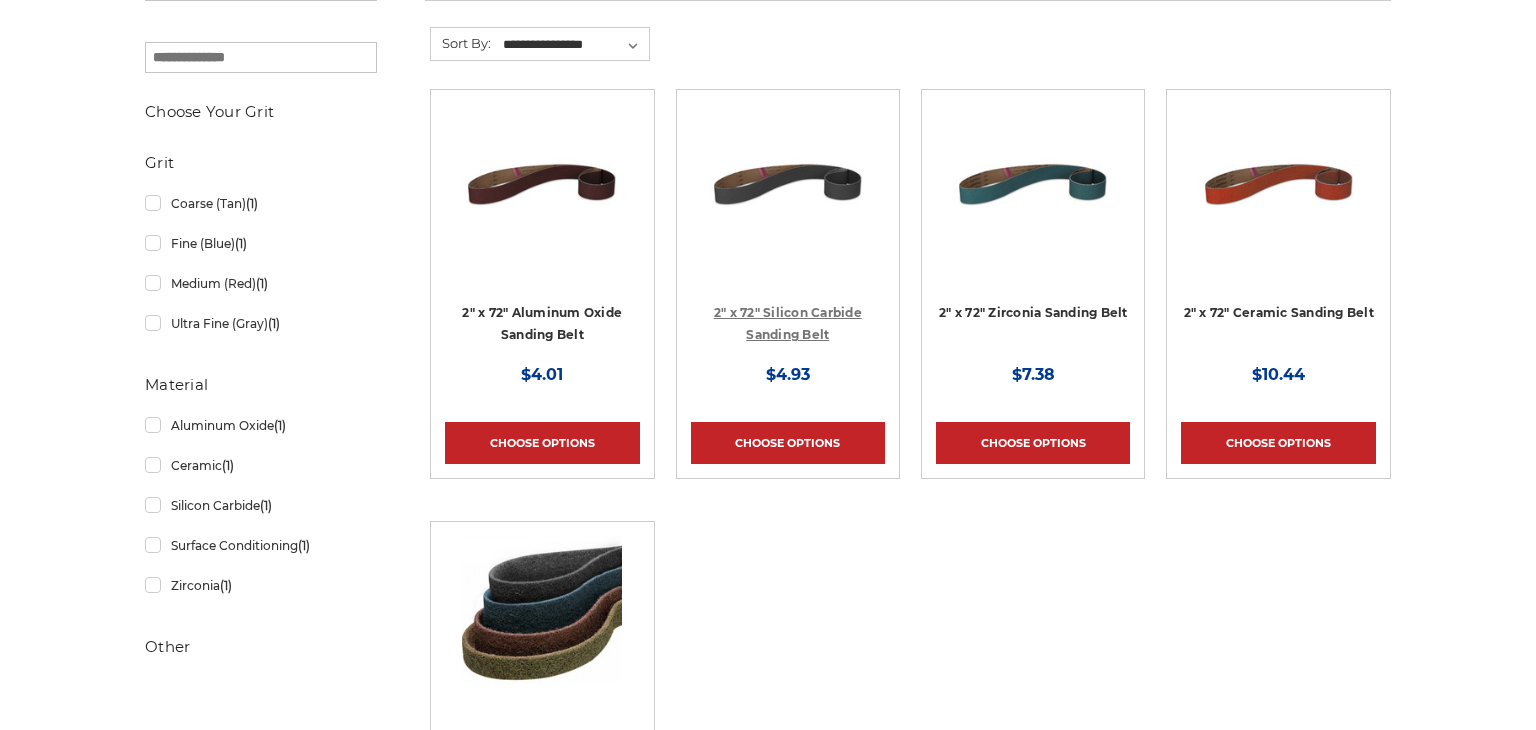 click on "2" x 72" Silicon Carbide Sanding Belt" at bounding box center (788, 324) 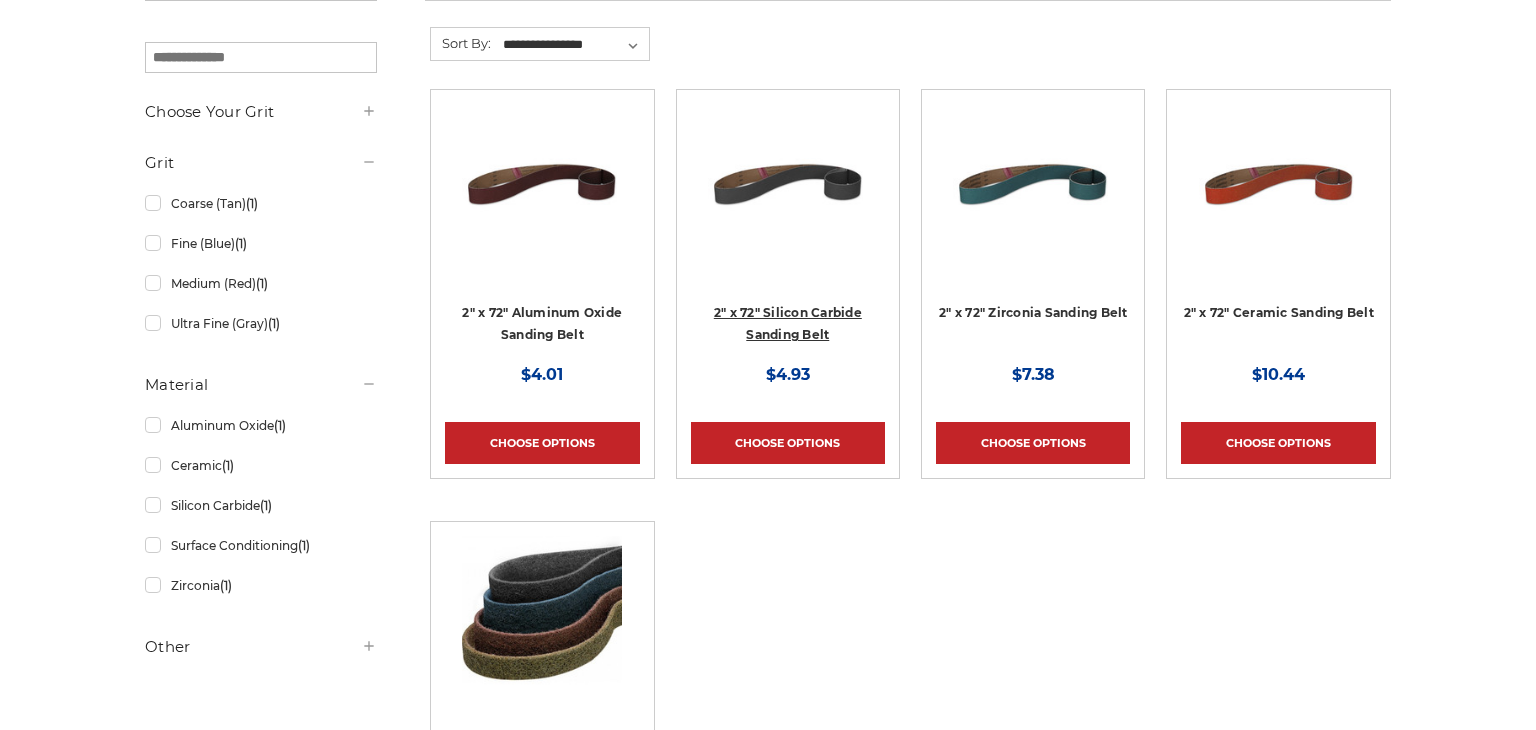 scroll, scrollTop: 355, scrollLeft: 0, axis: vertical 